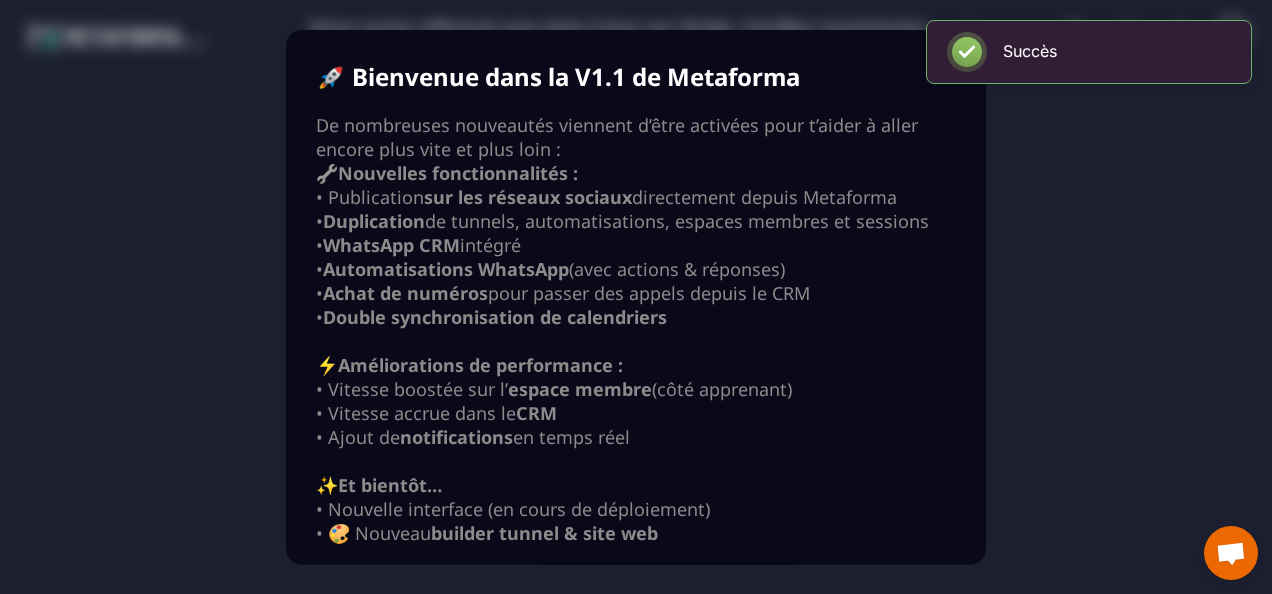 scroll, scrollTop: 0, scrollLeft: 0, axis: both 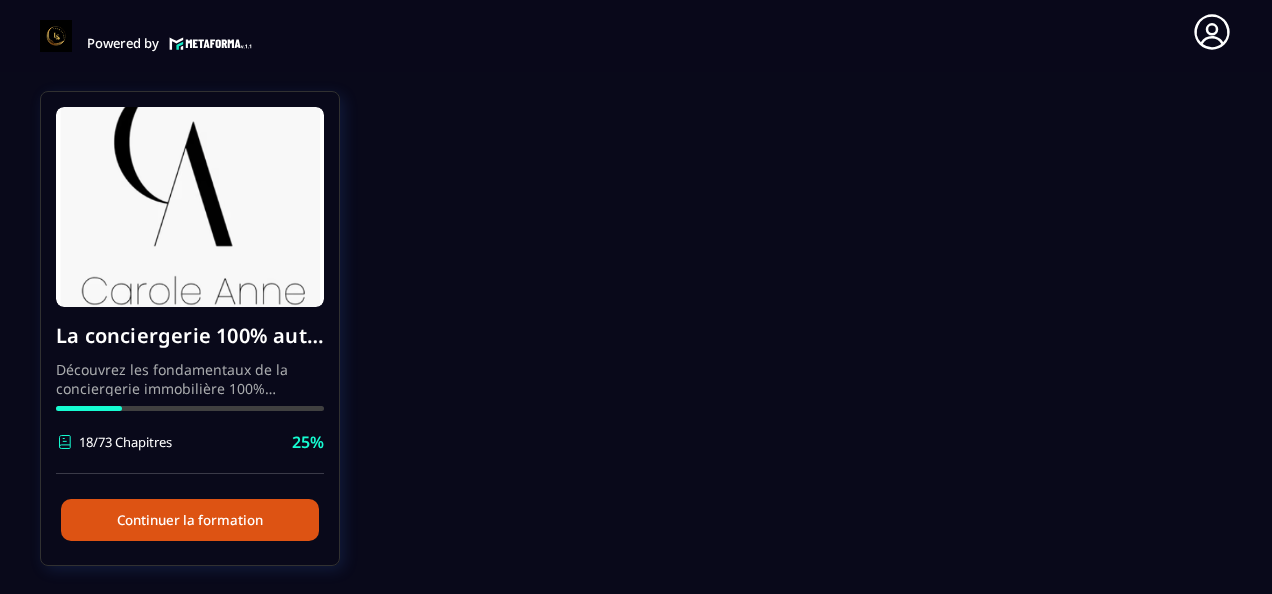 type 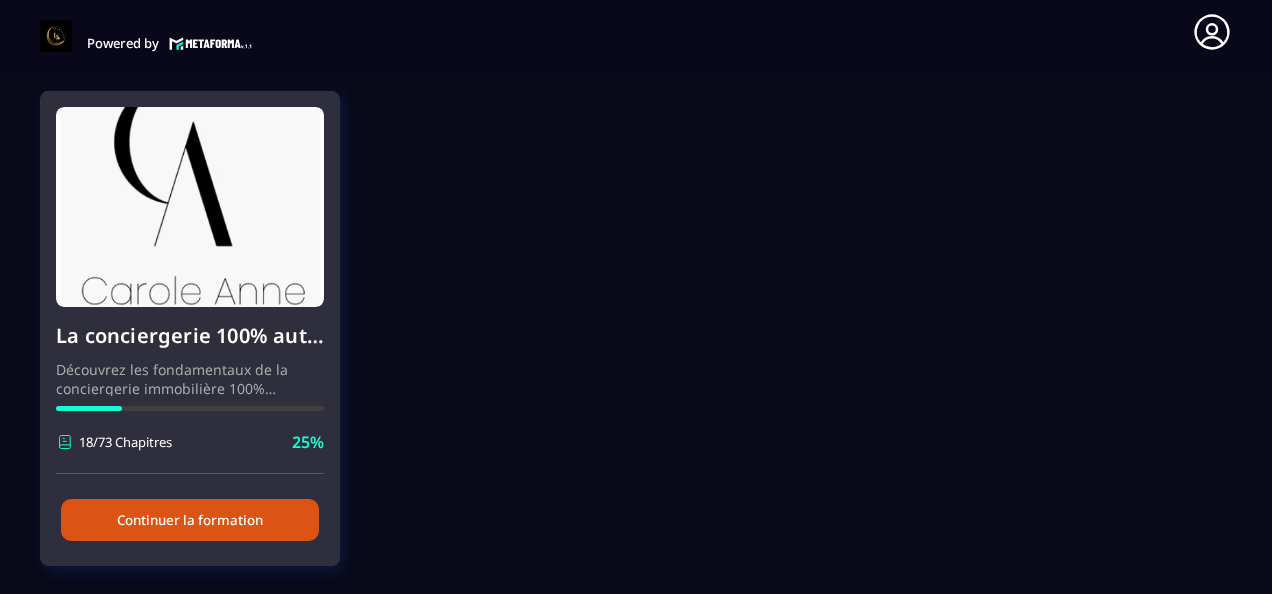 click on "Continuer la formation" at bounding box center [190, 520] 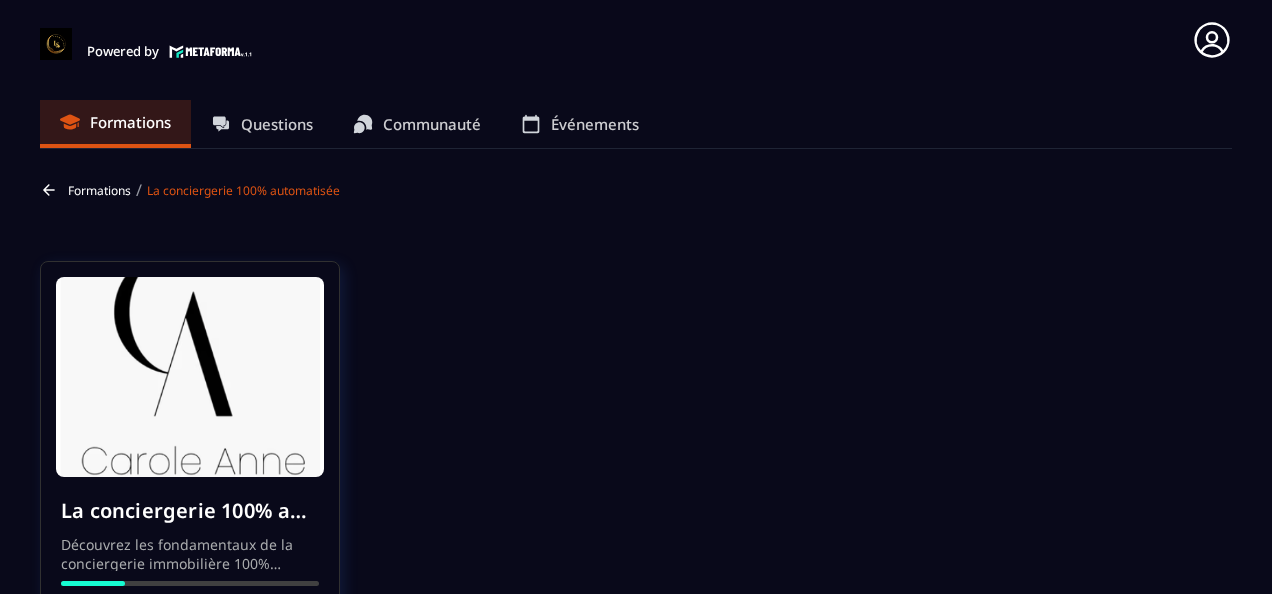 scroll, scrollTop: 547, scrollLeft: 0, axis: vertical 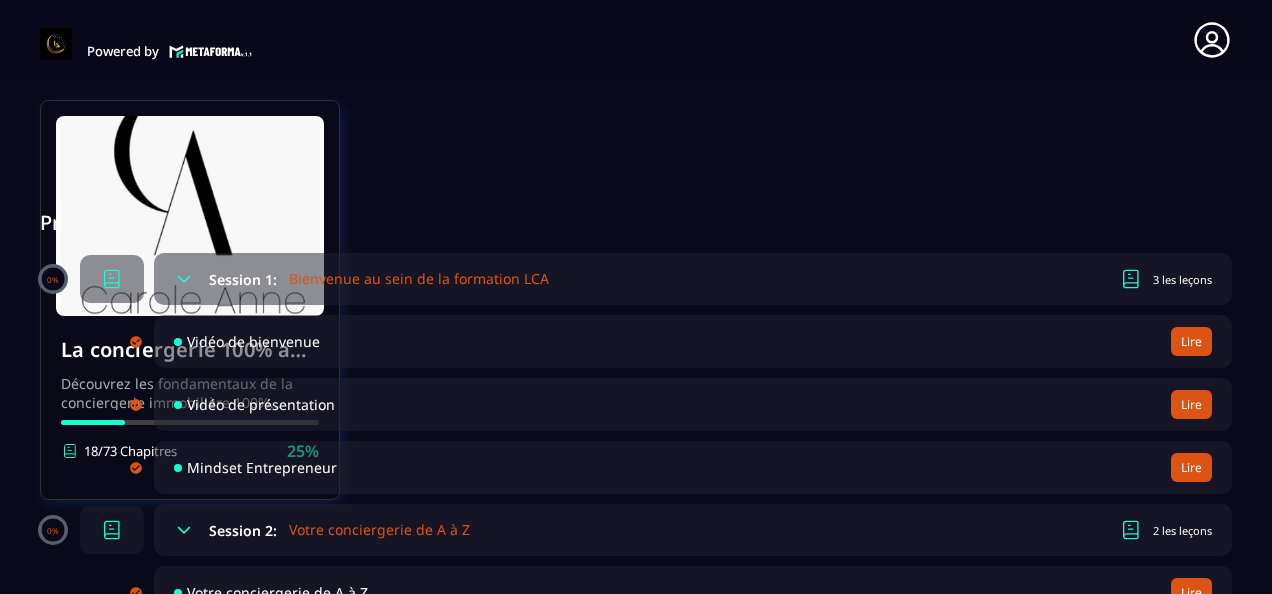 type 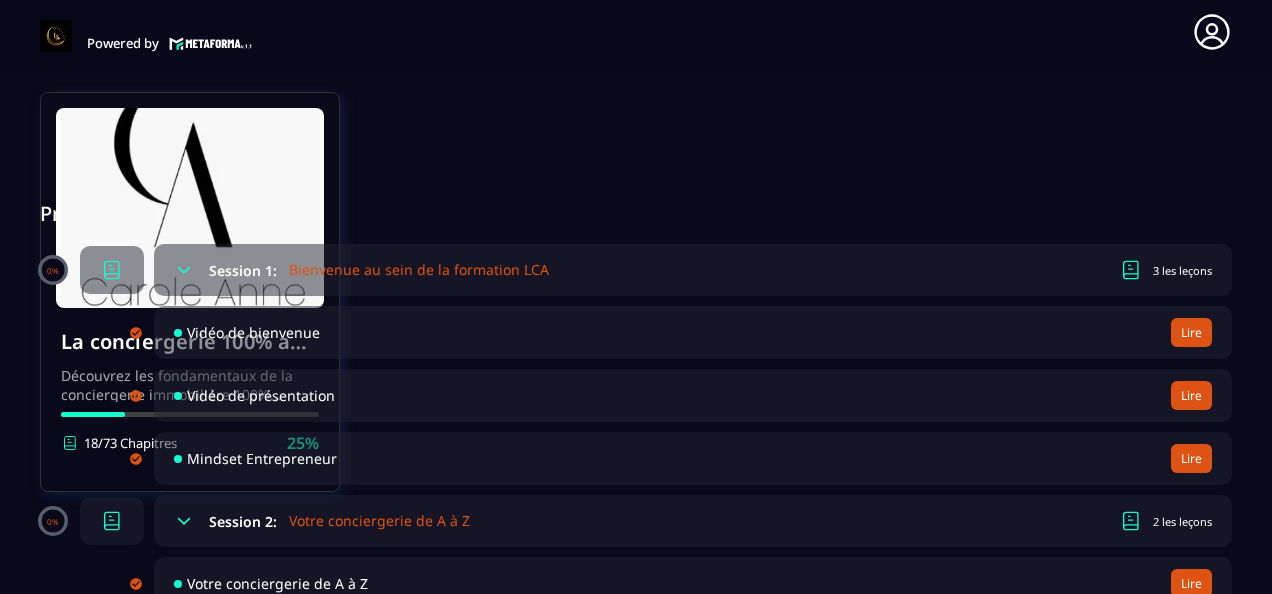 type 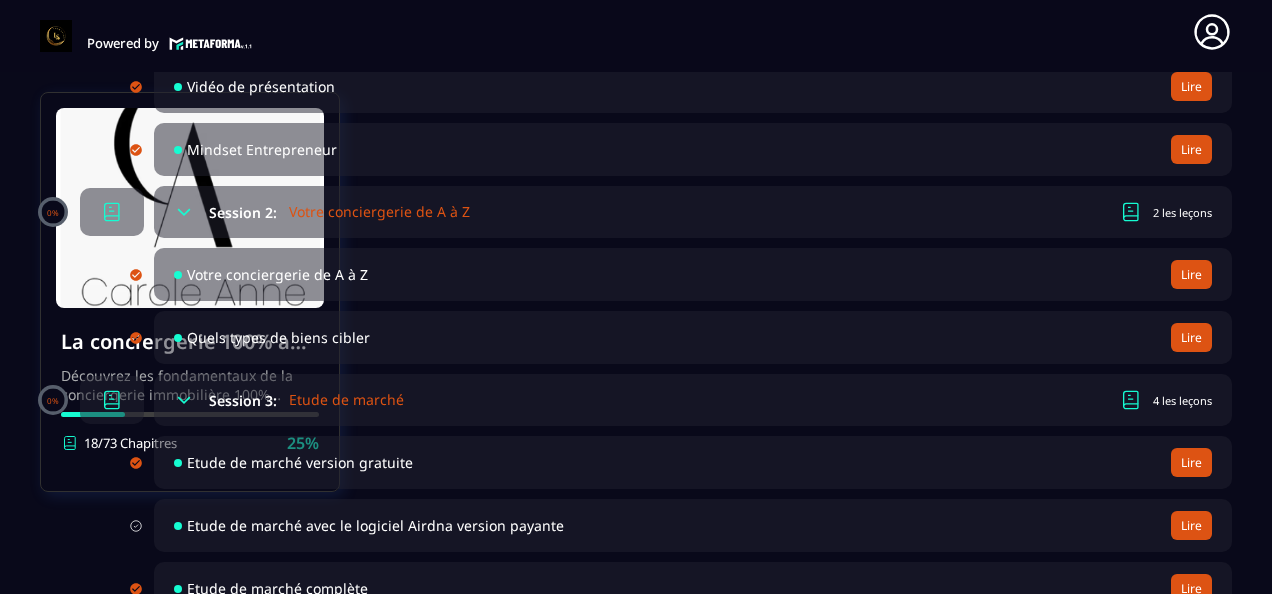 type 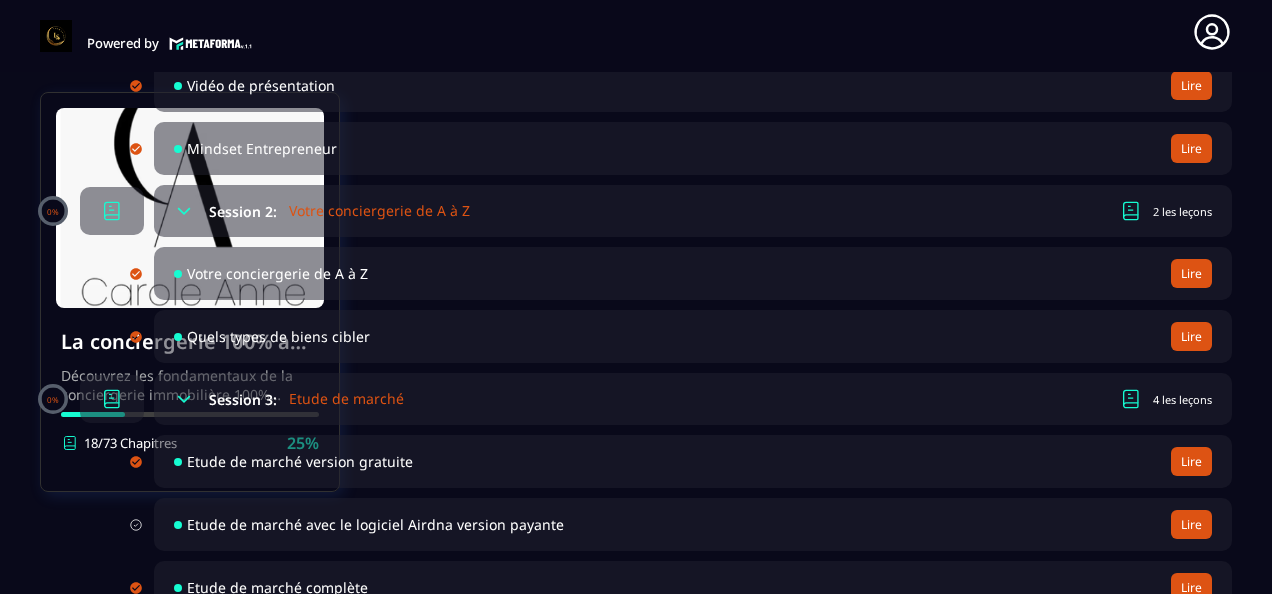 type 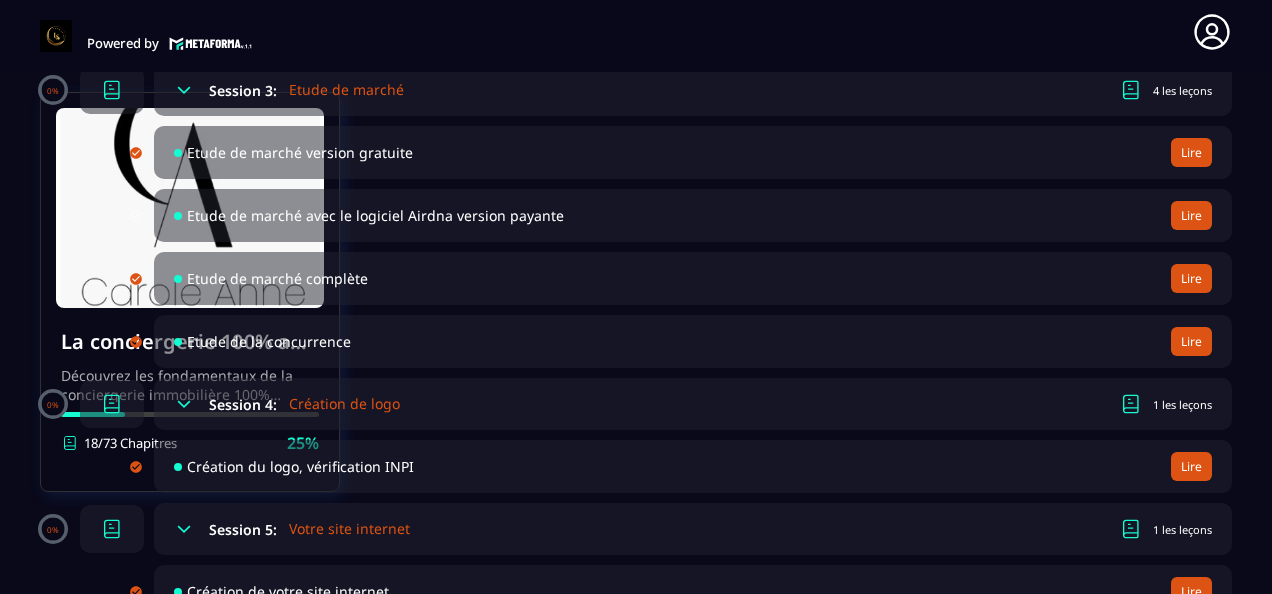 type 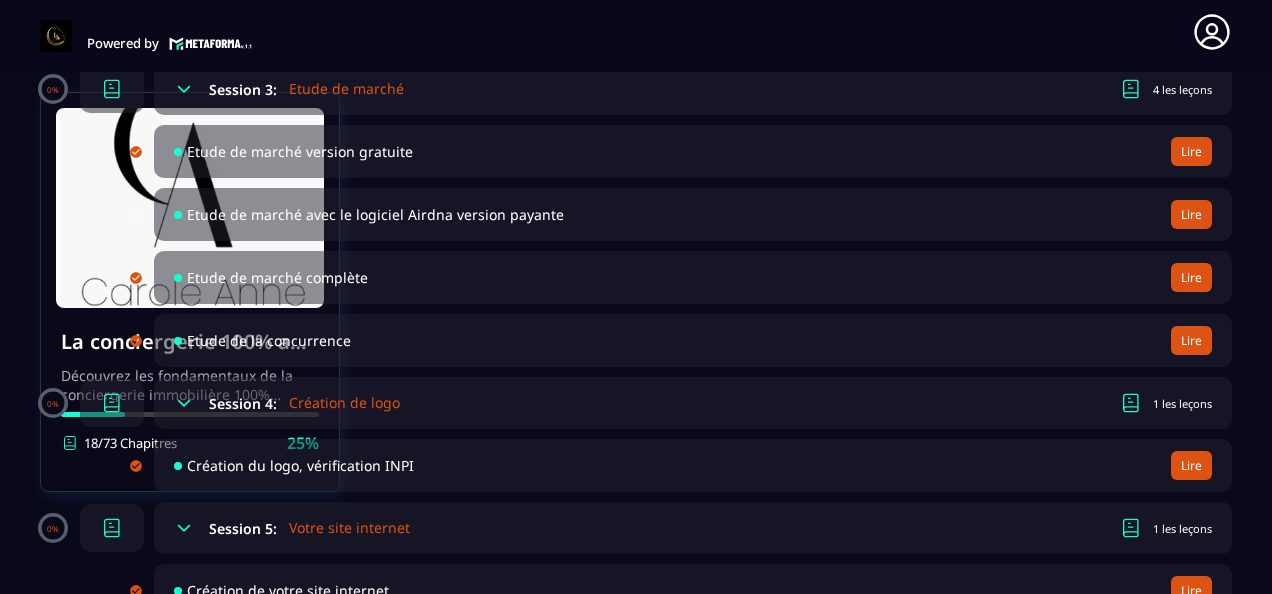 type 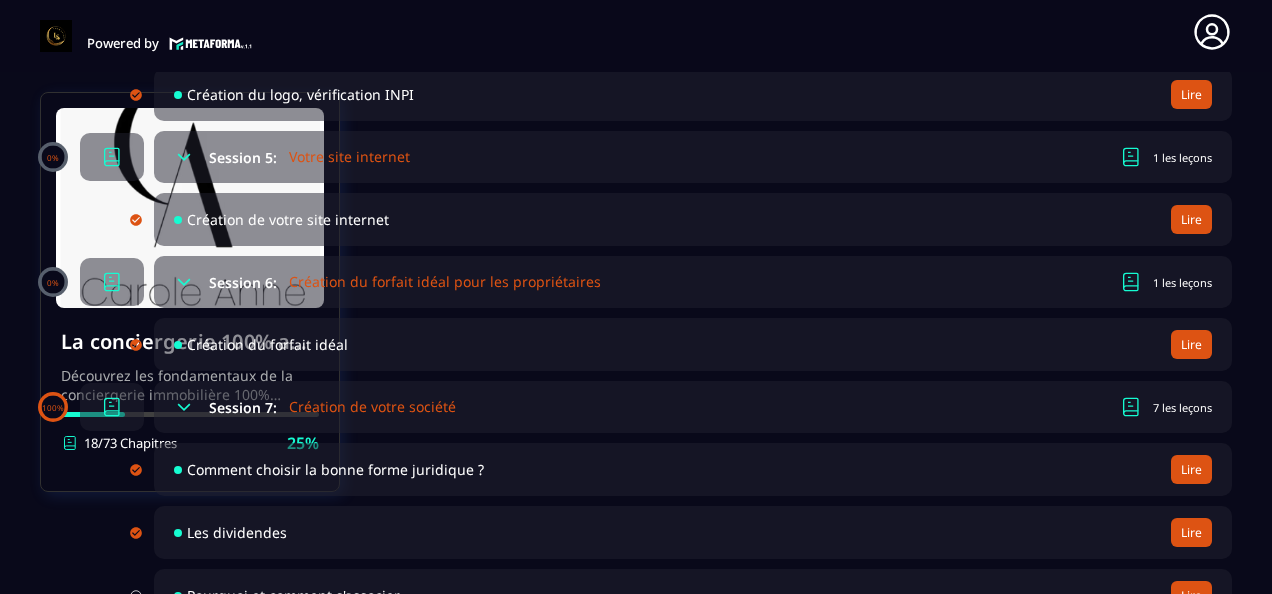 type 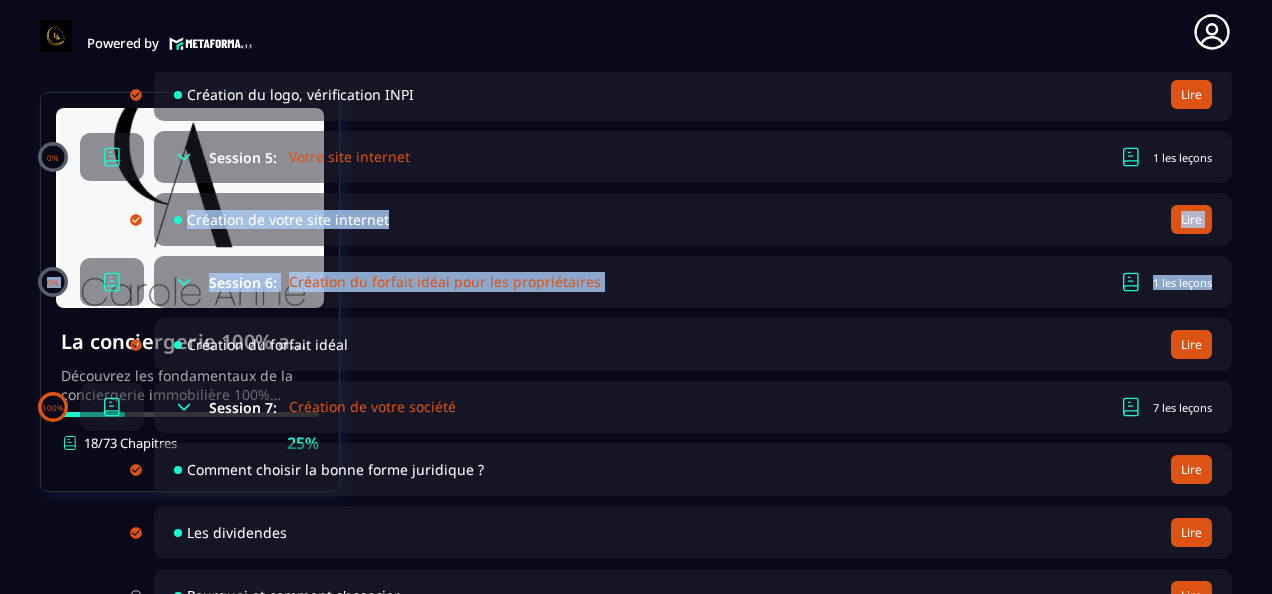 drag, startPoint x: 1269, startPoint y: 293, endPoint x: 1258, endPoint y: 124, distance: 169.3576 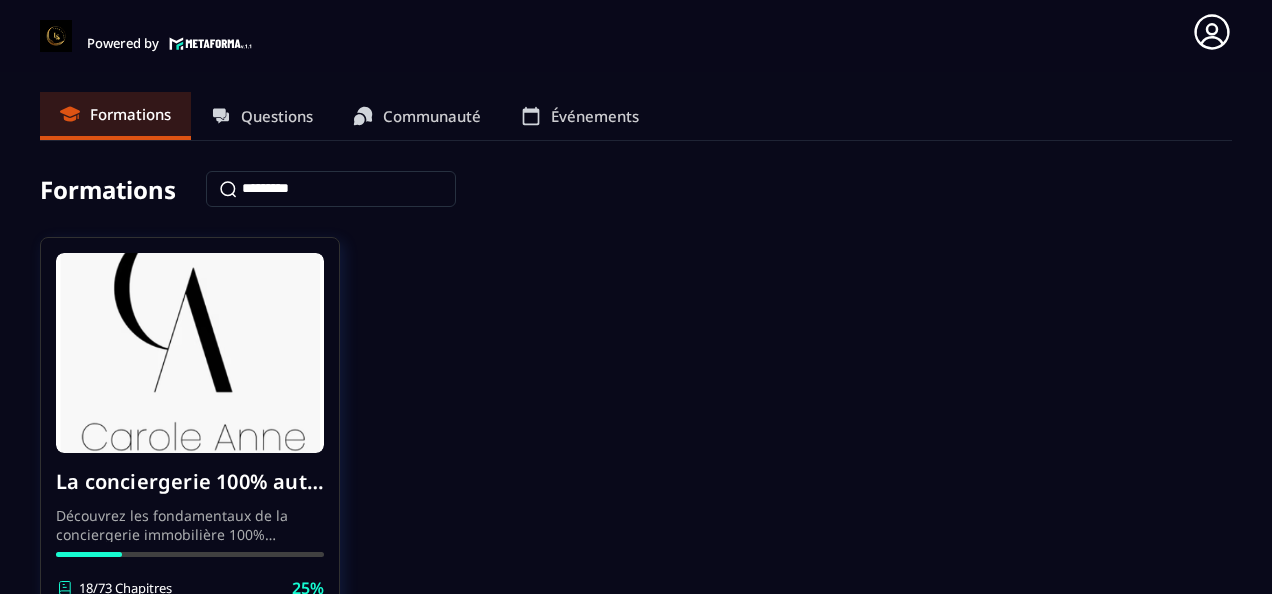 scroll, scrollTop: 146, scrollLeft: 0, axis: vertical 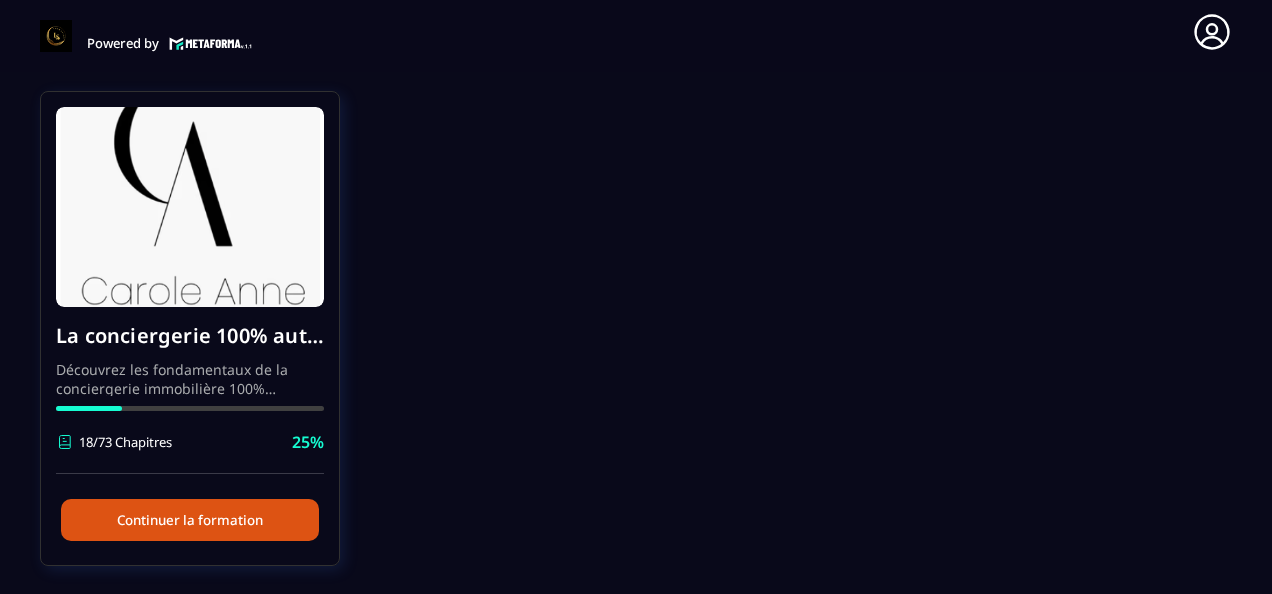 type 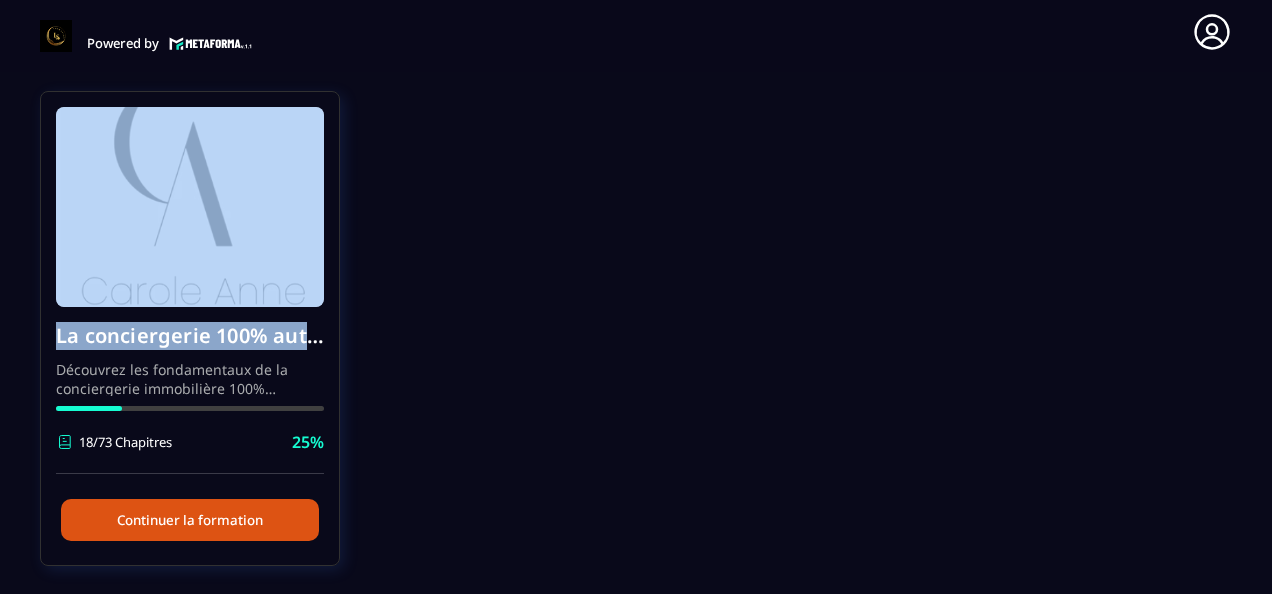 drag, startPoint x: 1238, startPoint y: 312, endPoint x: 1270, endPoint y: 306, distance: 32.55764 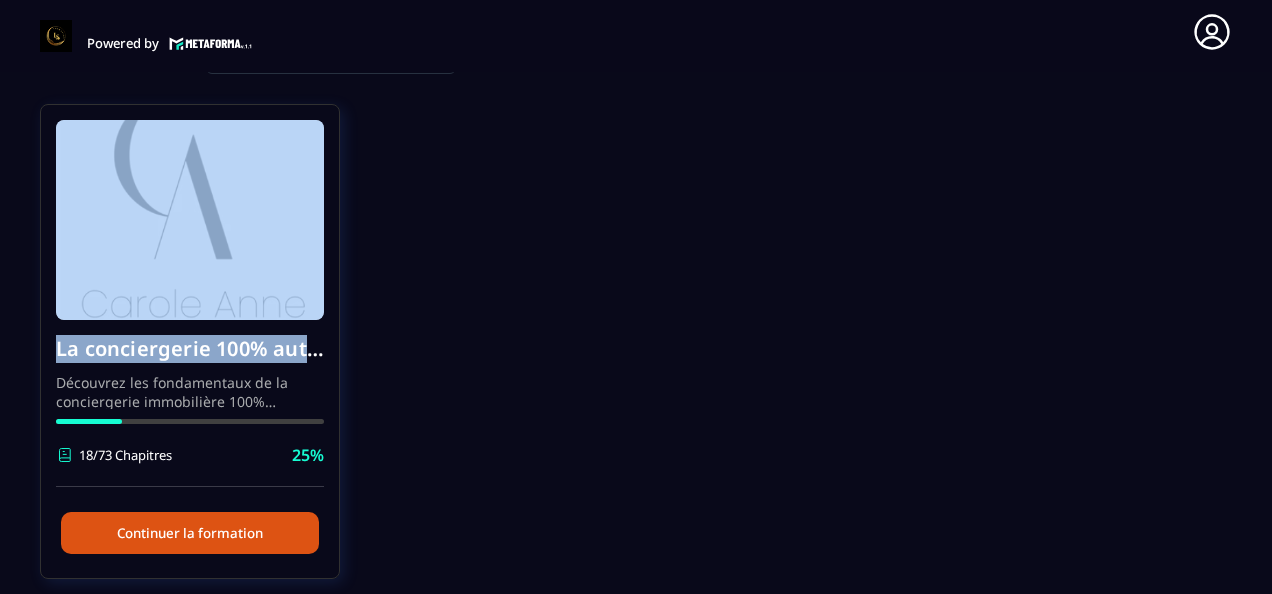 scroll, scrollTop: 130, scrollLeft: 0, axis: vertical 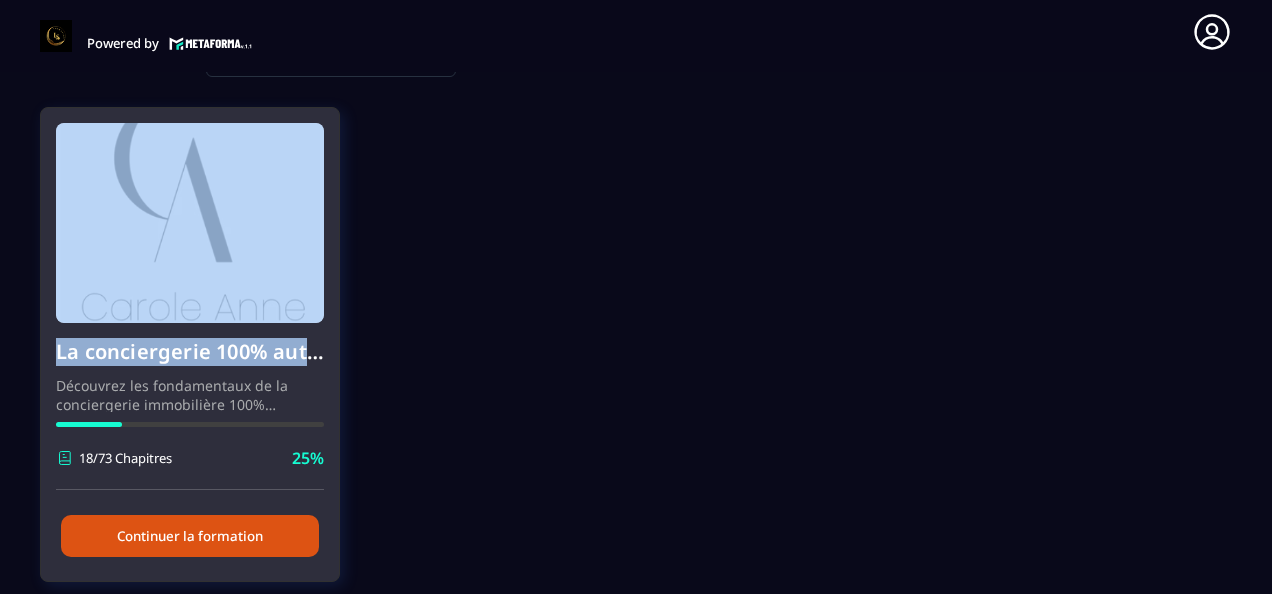 click on "La conciergerie 100% automatisée" at bounding box center [190, 352] 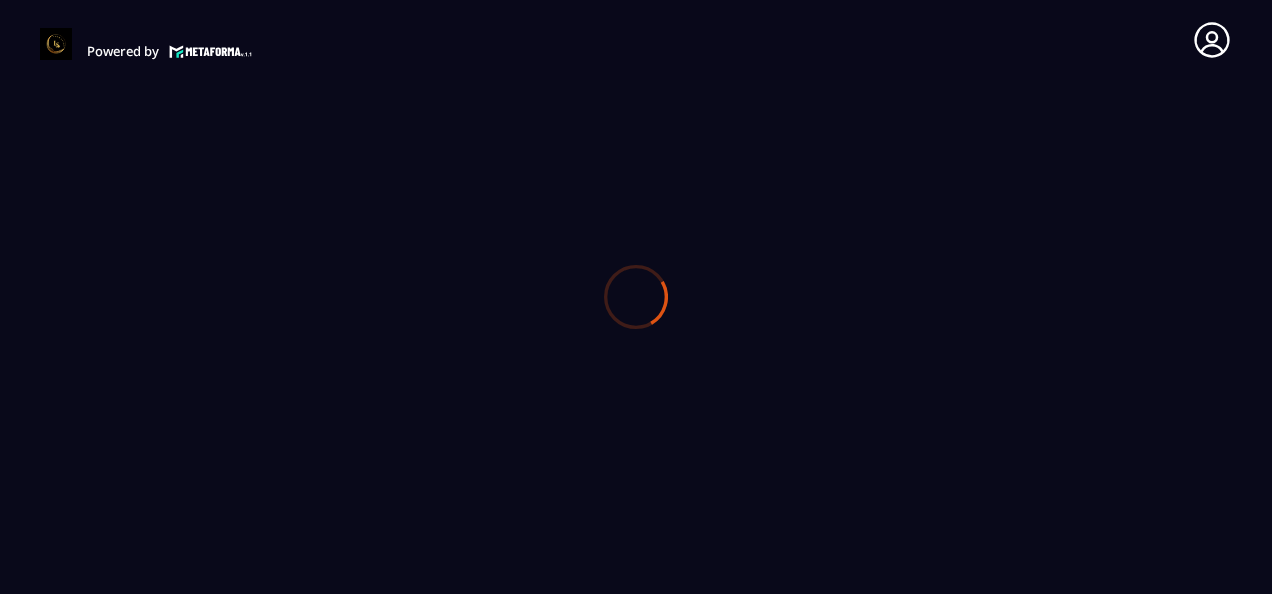 scroll, scrollTop: 0, scrollLeft: 0, axis: both 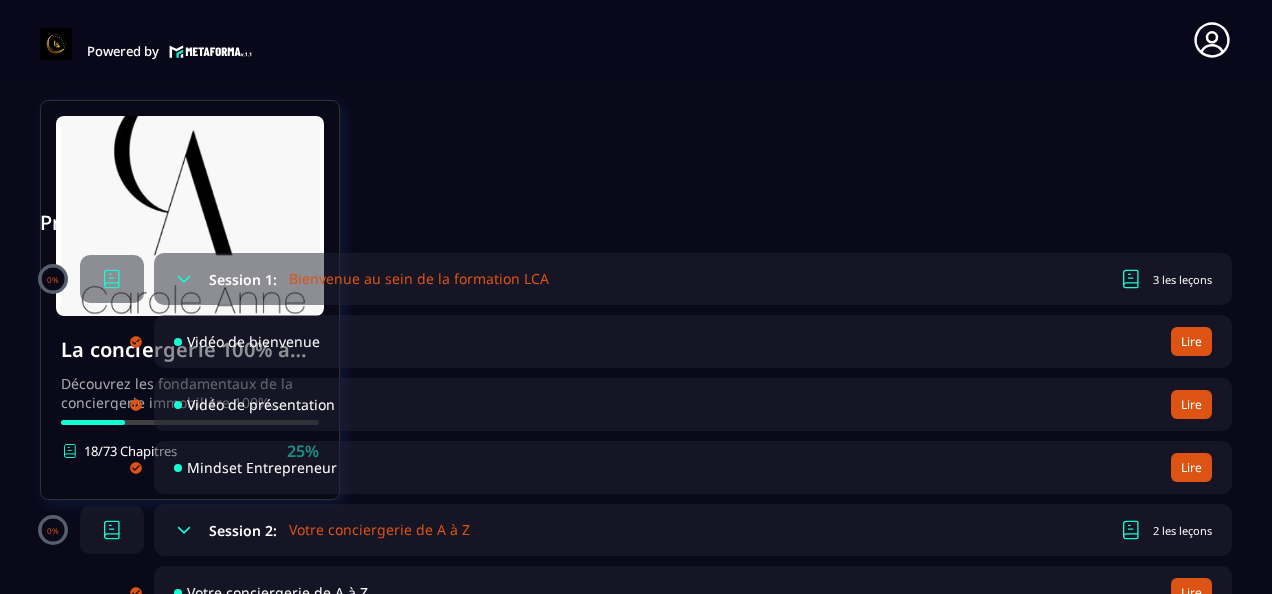 type 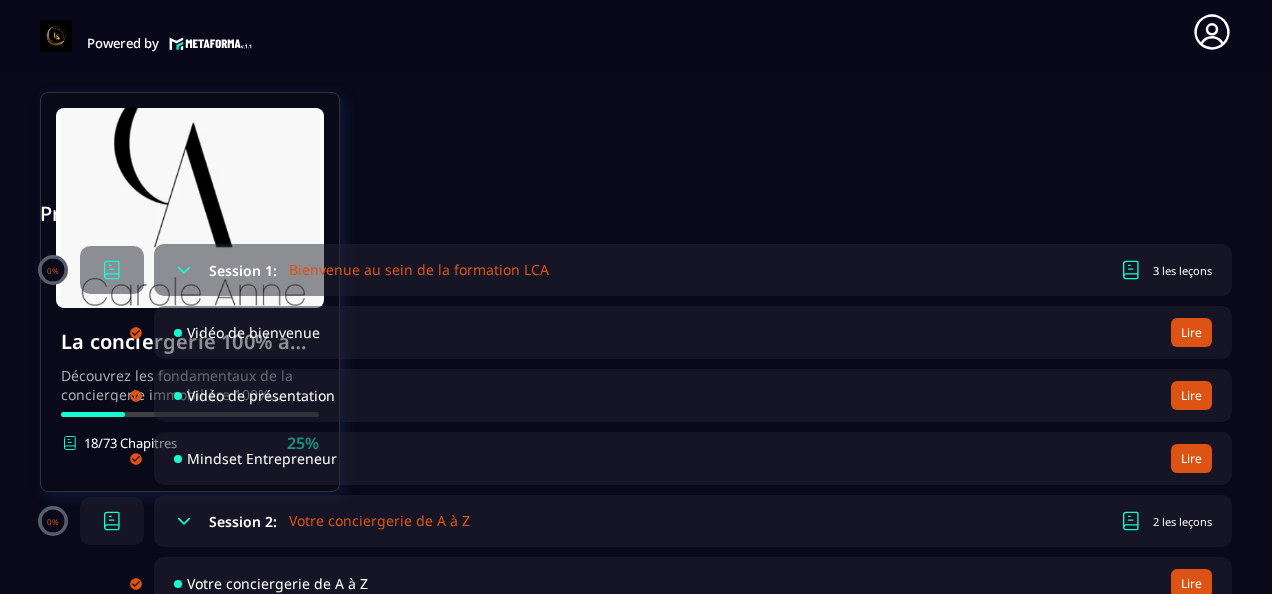 type 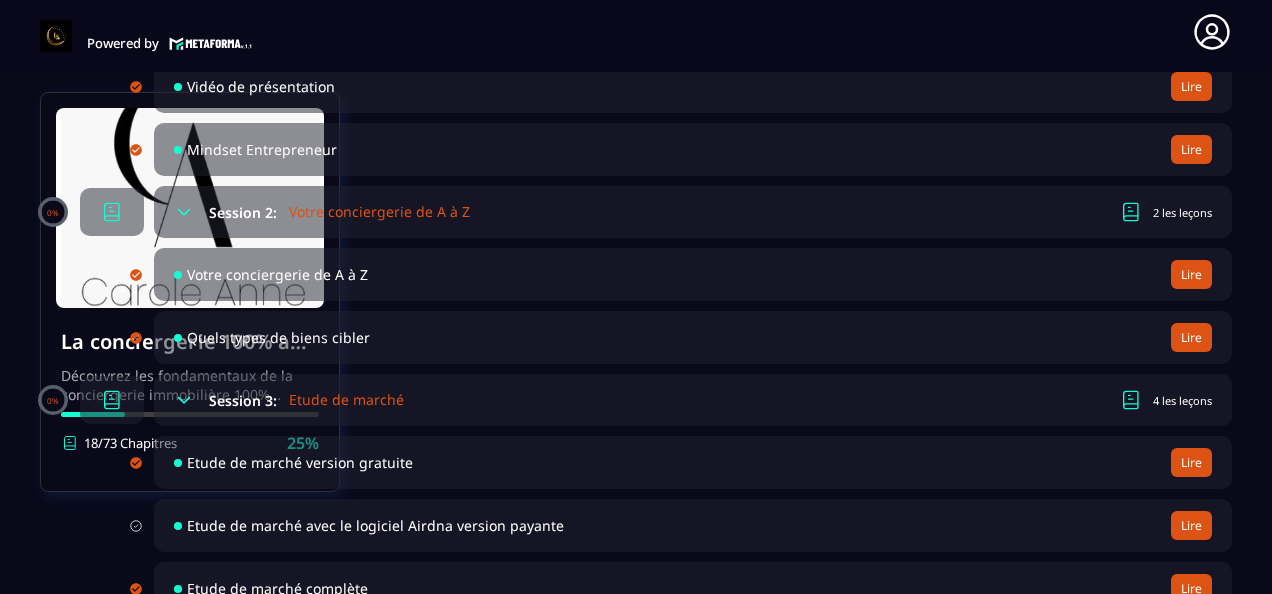 type 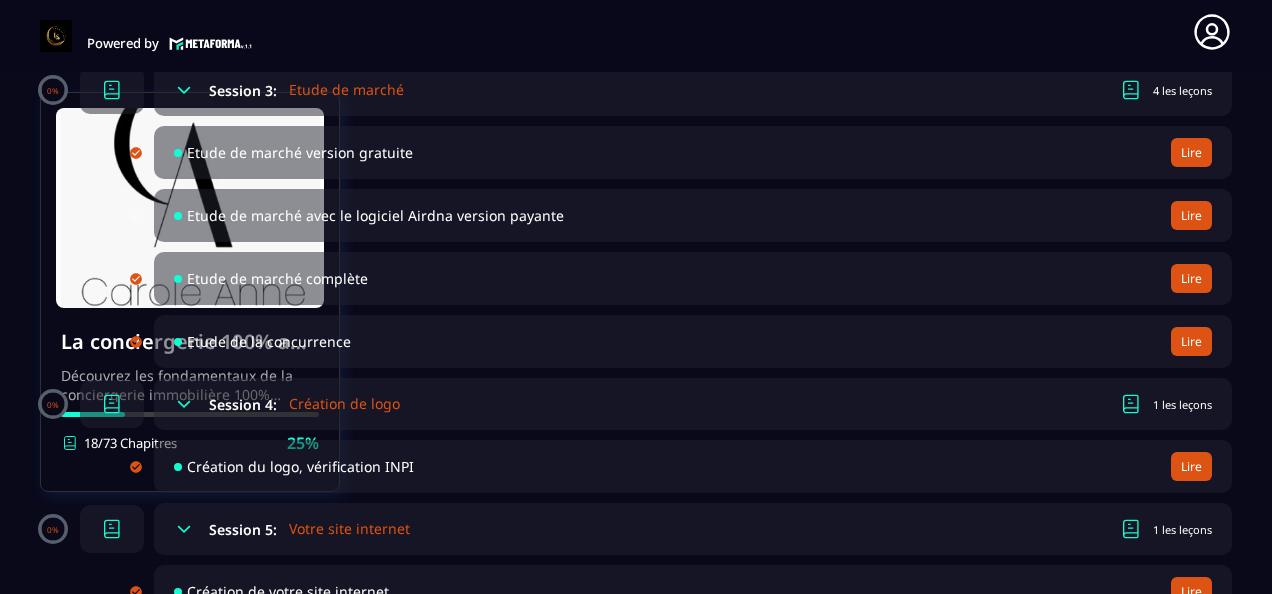 type 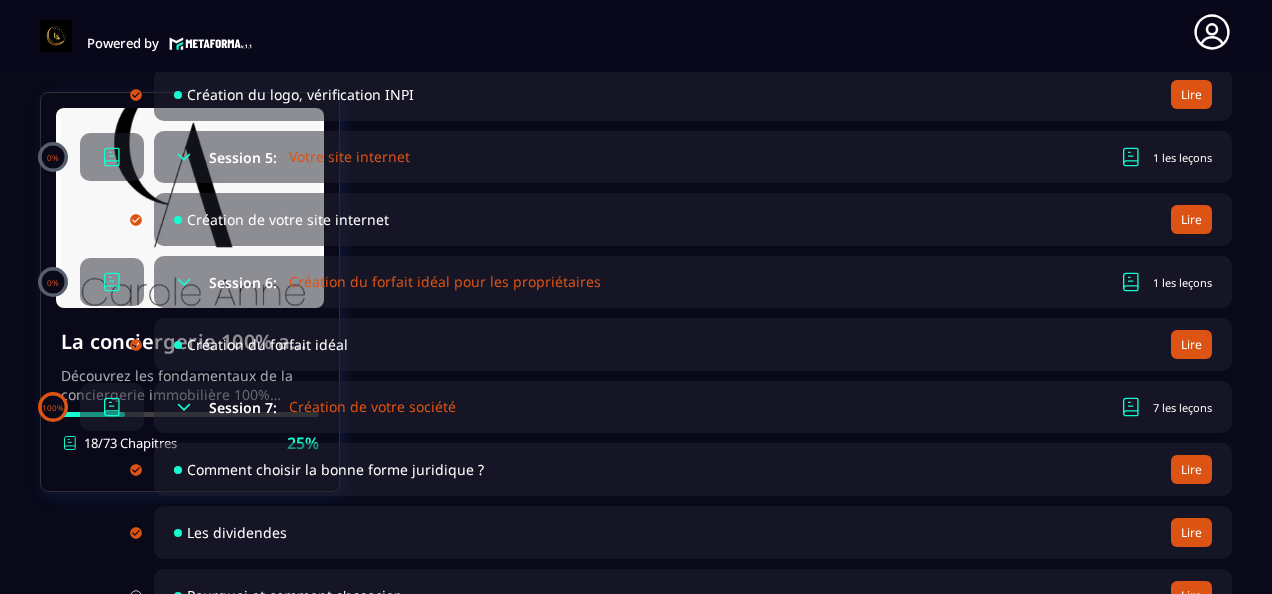 type 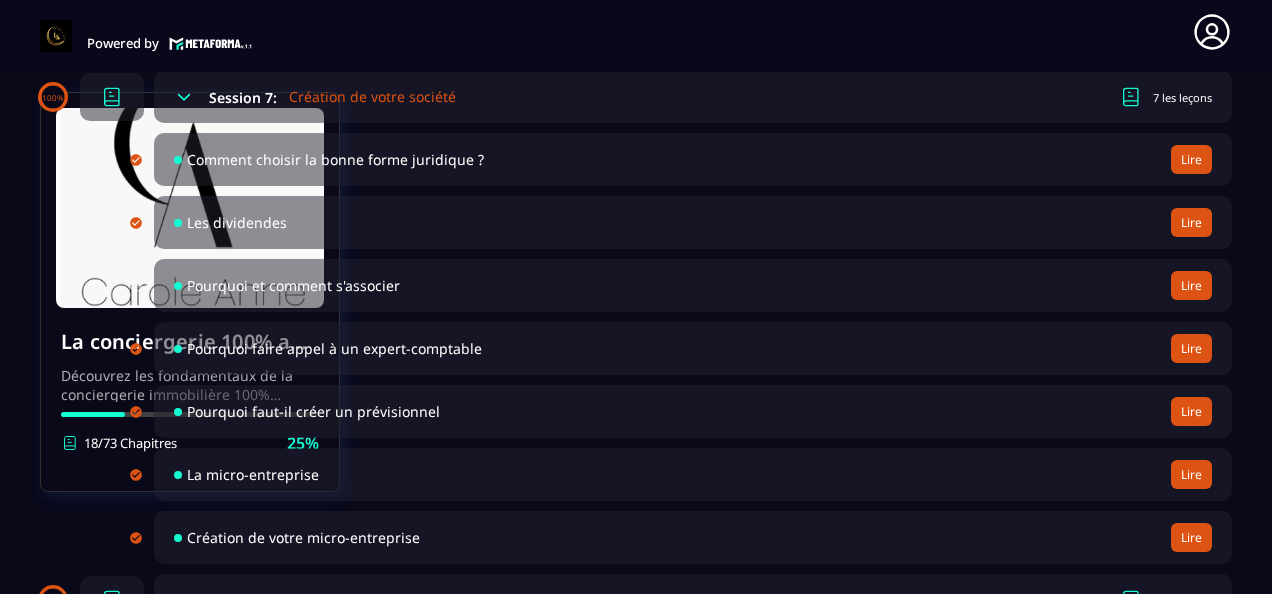 type 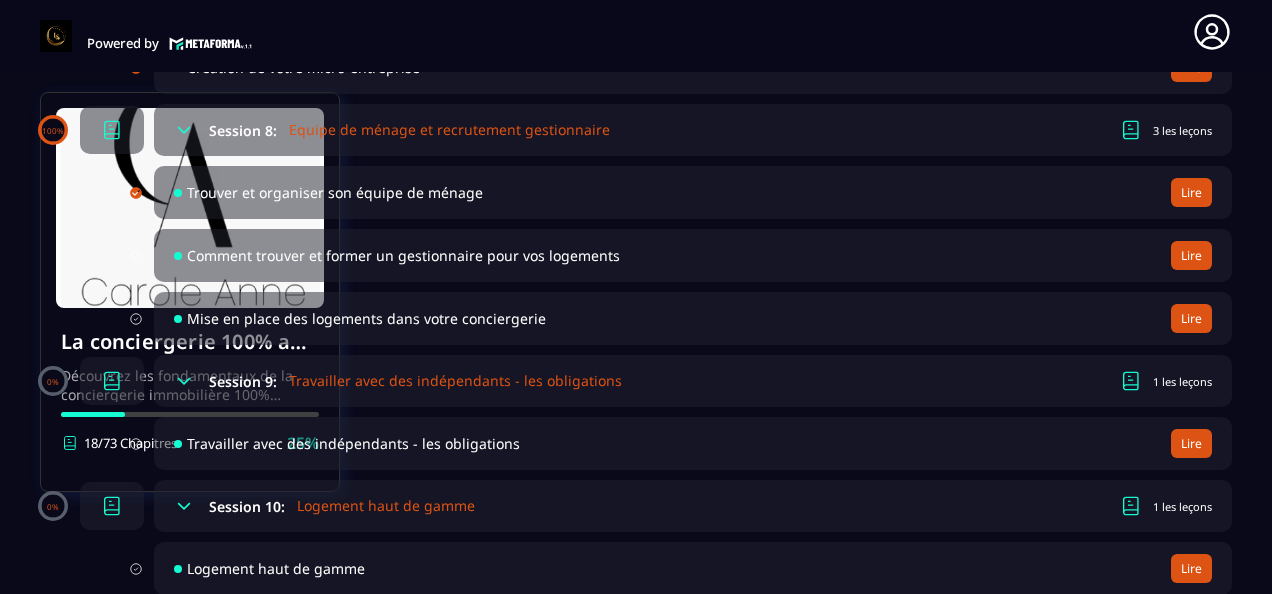 scroll, scrollTop: 2279, scrollLeft: 0, axis: vertical 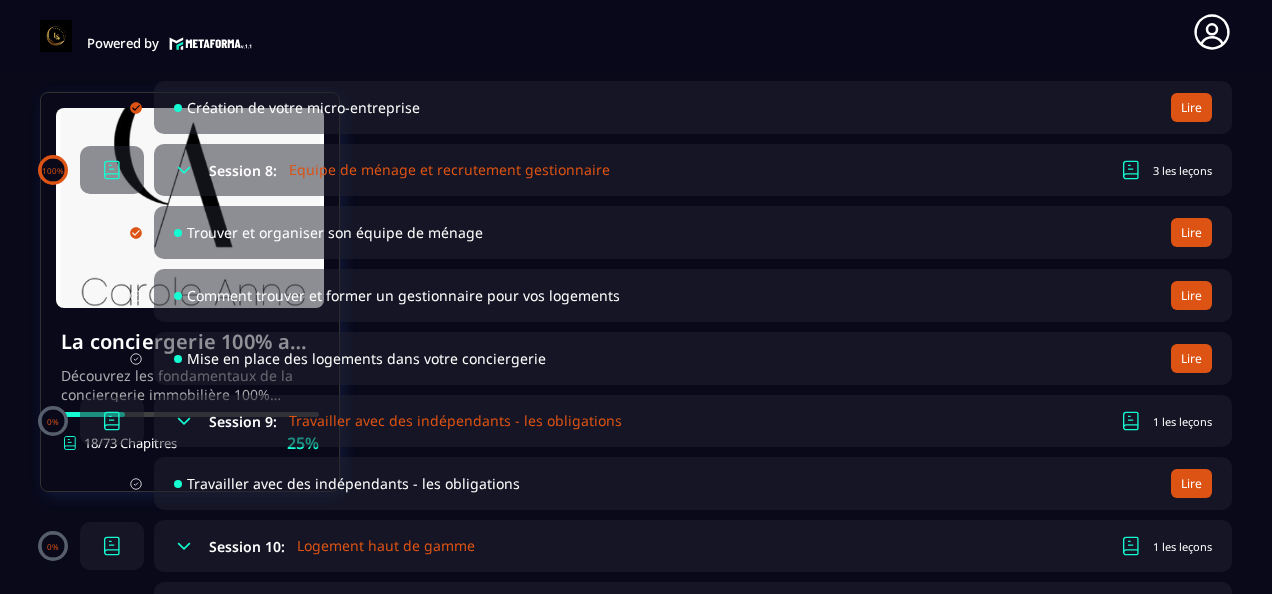 click on "Comment trouver et former un gestionnaire pour vos logements" at bounding box center (403, 295) 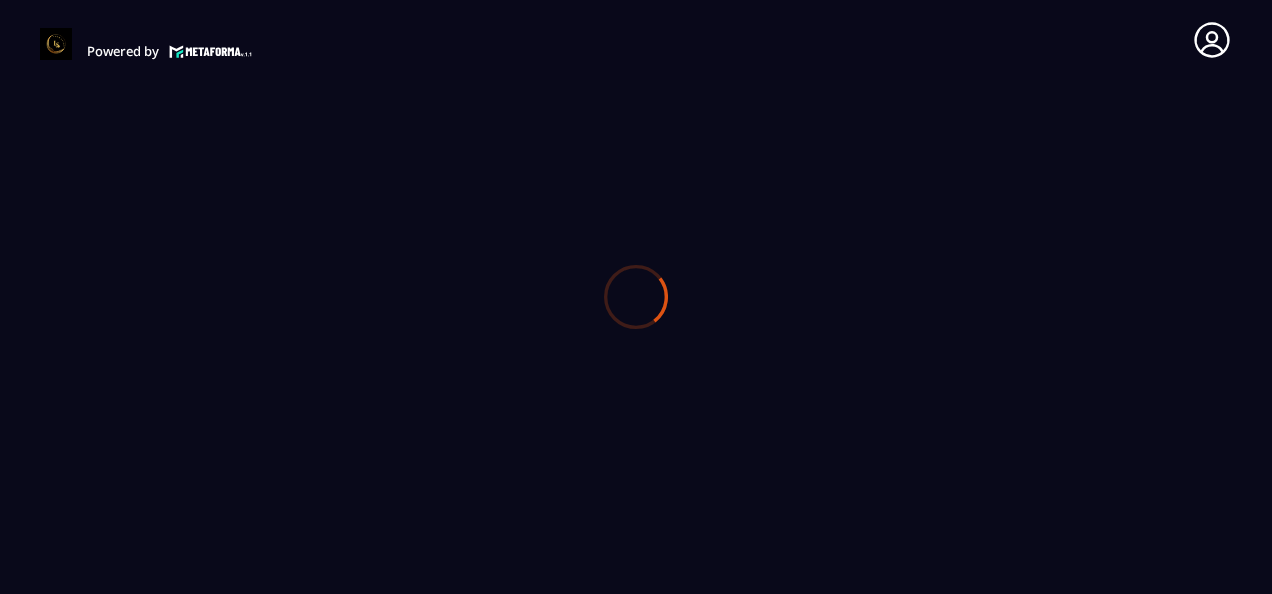 scroll, scrollTop: 0, scrollLeft: 0, axis: both 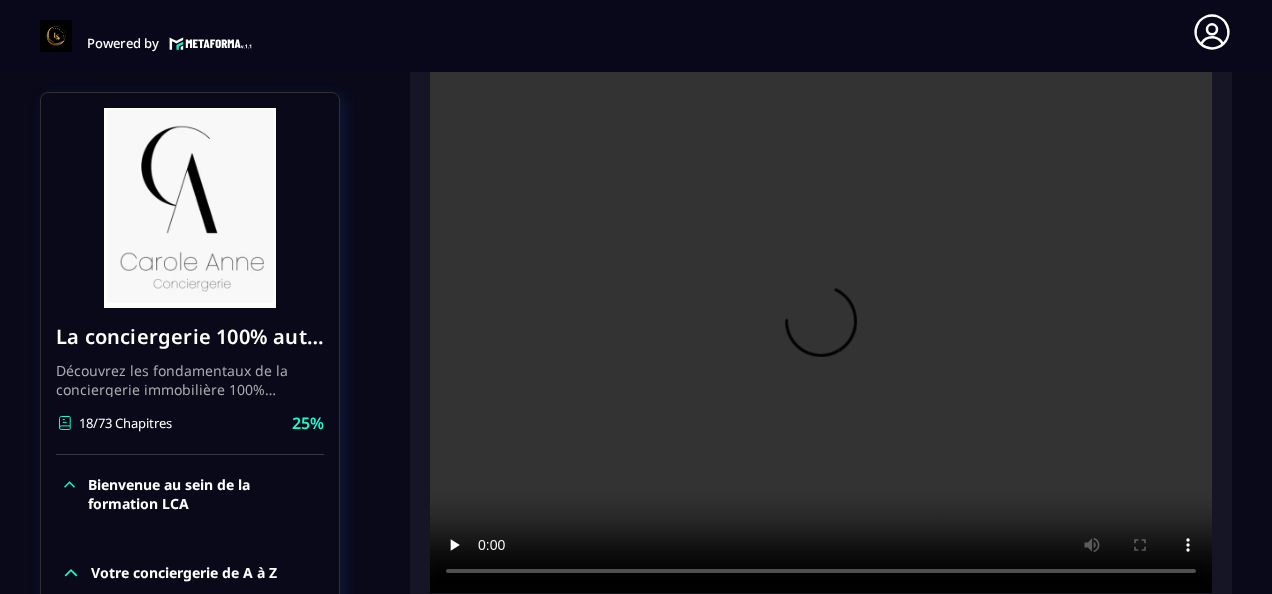 type 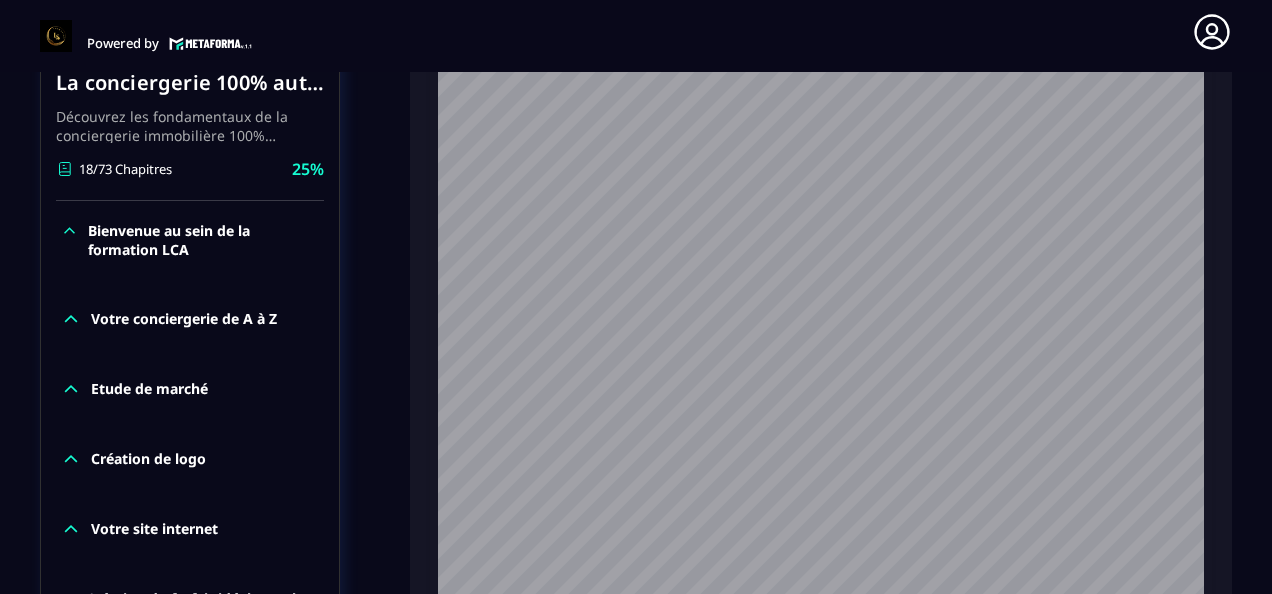 scroll, scrollTop: 1157, scrollLeft: 0, axis: vertical 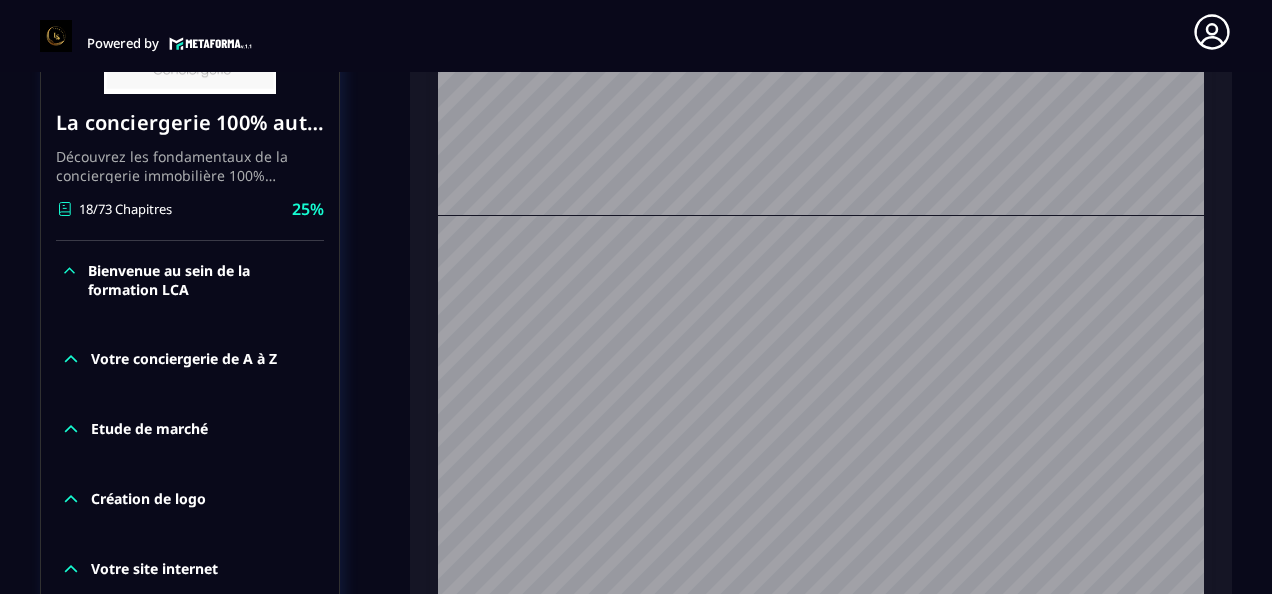 click on "Création de logo" 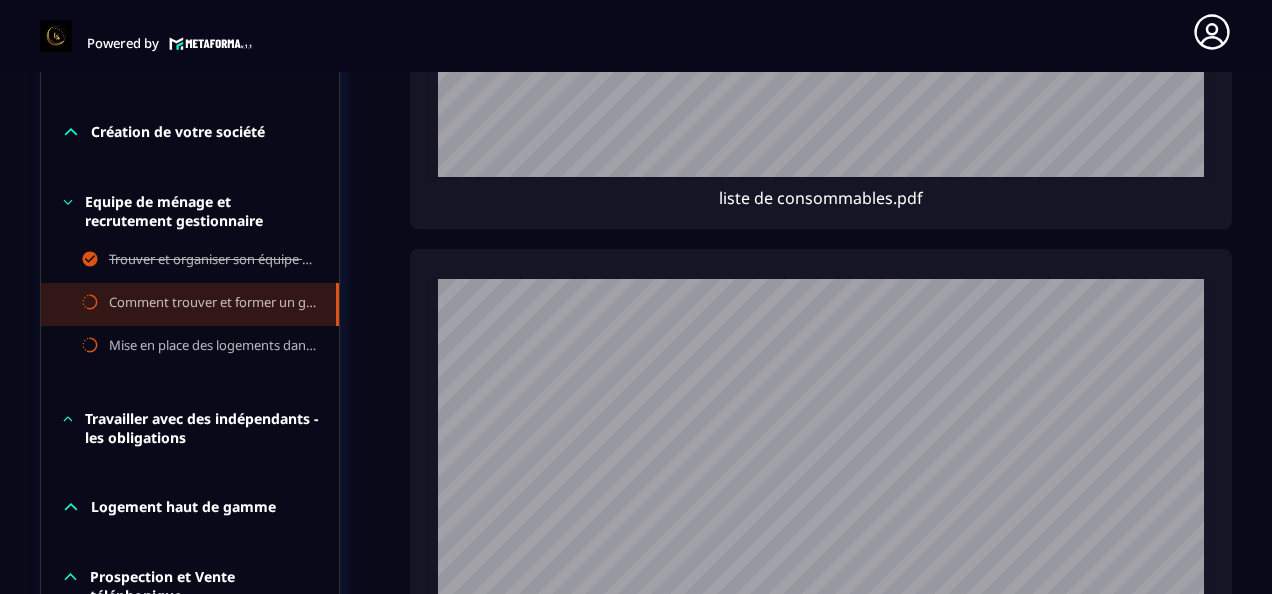 scroll, scrollTop: 1757, scrollLeft: 0, axis: vertical 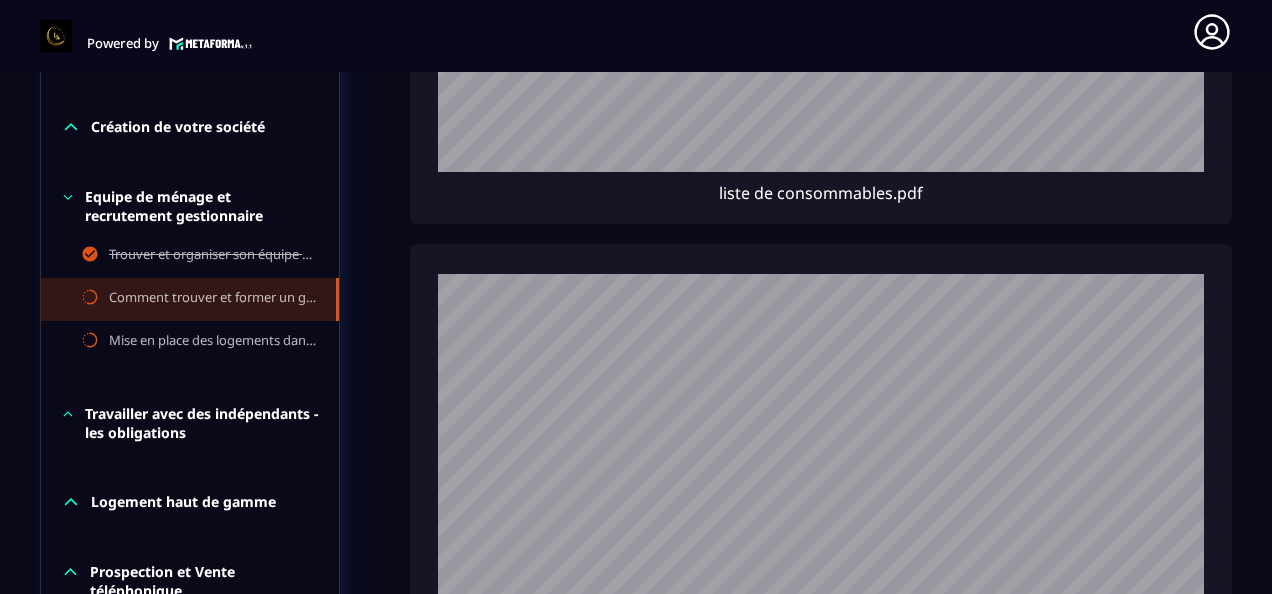 drag, startPoint x: 1271, startPoint y: 314, endPoint x: 1271, endPoint y: 192, distance: 122 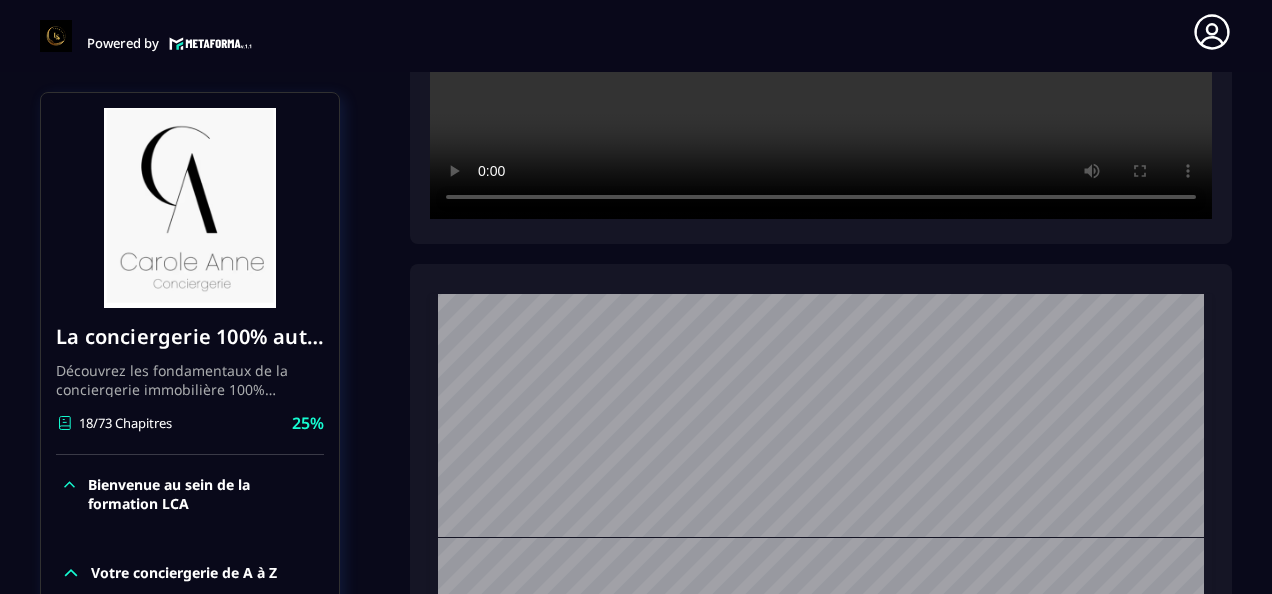 scroll, scrollTop: 797, scrollLeft: 0, axis: vertical 